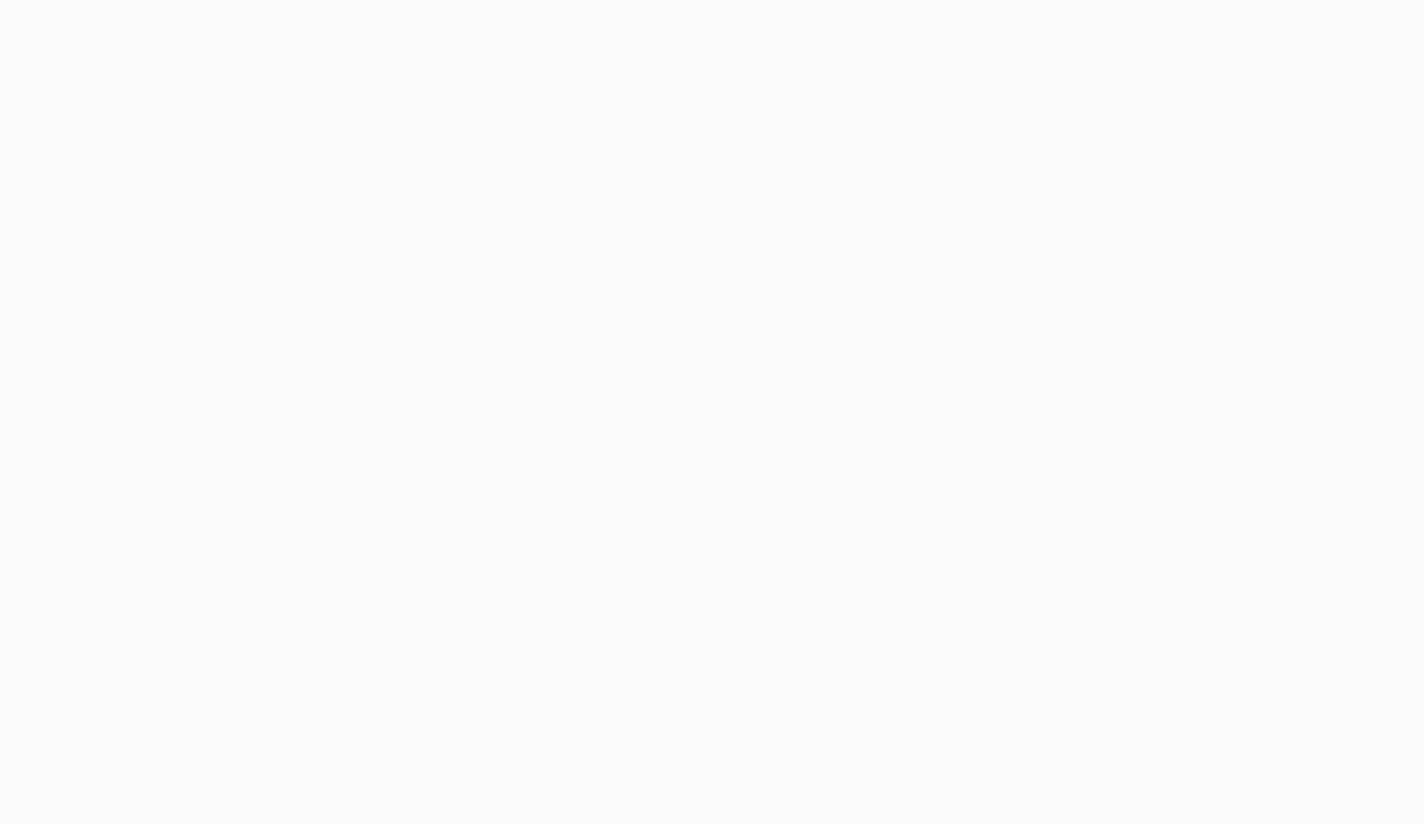 scroll, scrollTop: 0, scrollLeft: 0, axis: both 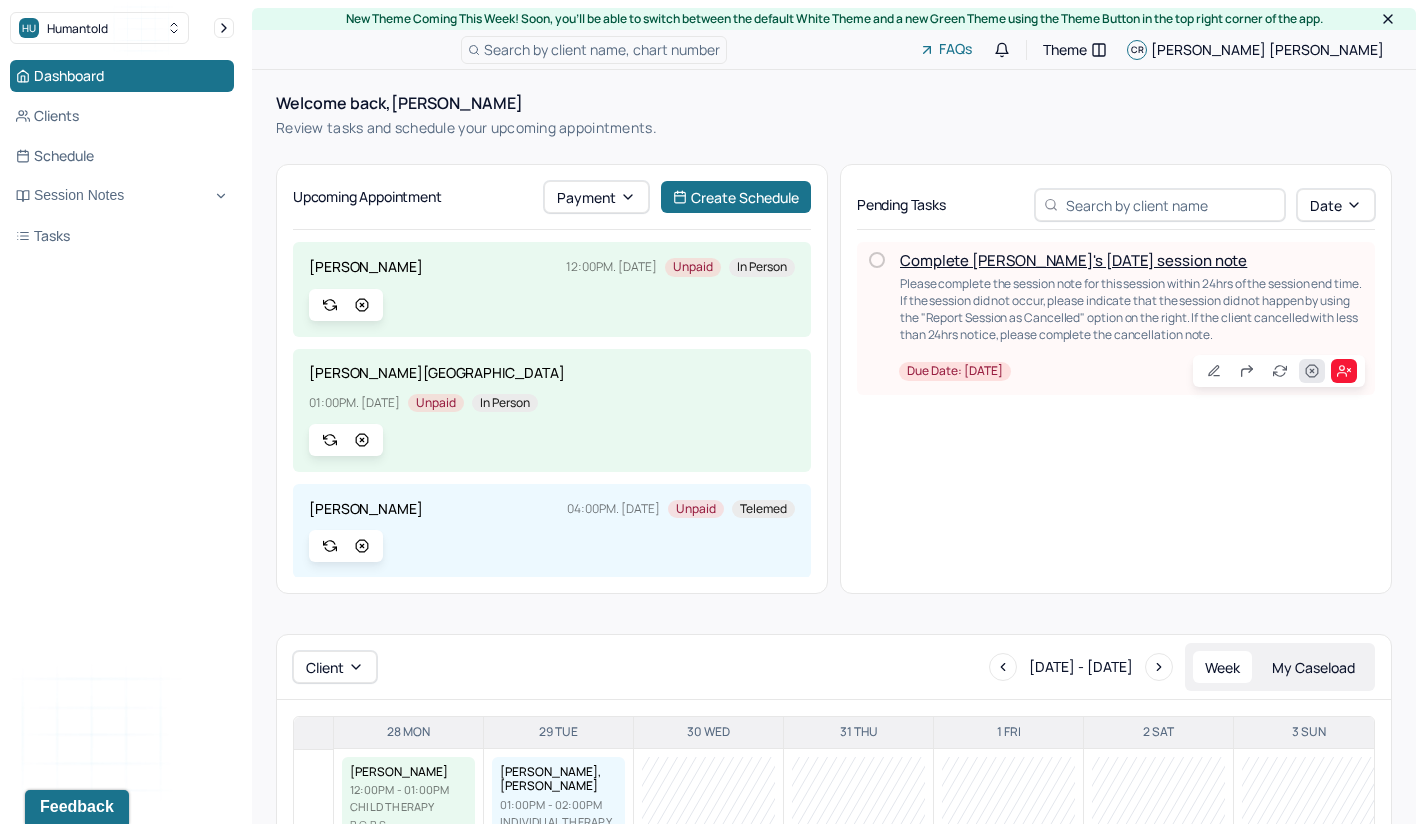 click 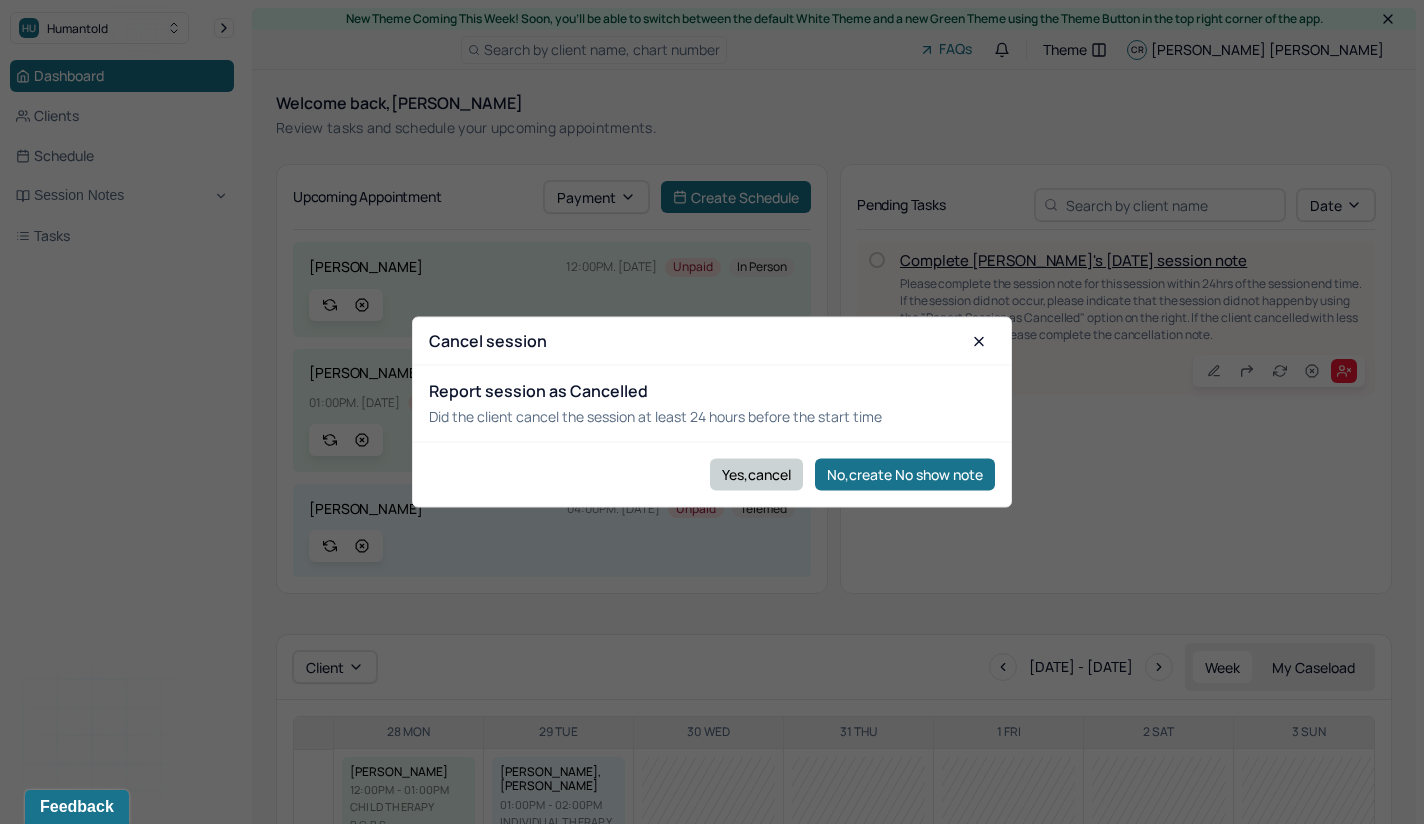 click on "Yes,cancel" at bounding box center (756, 474) 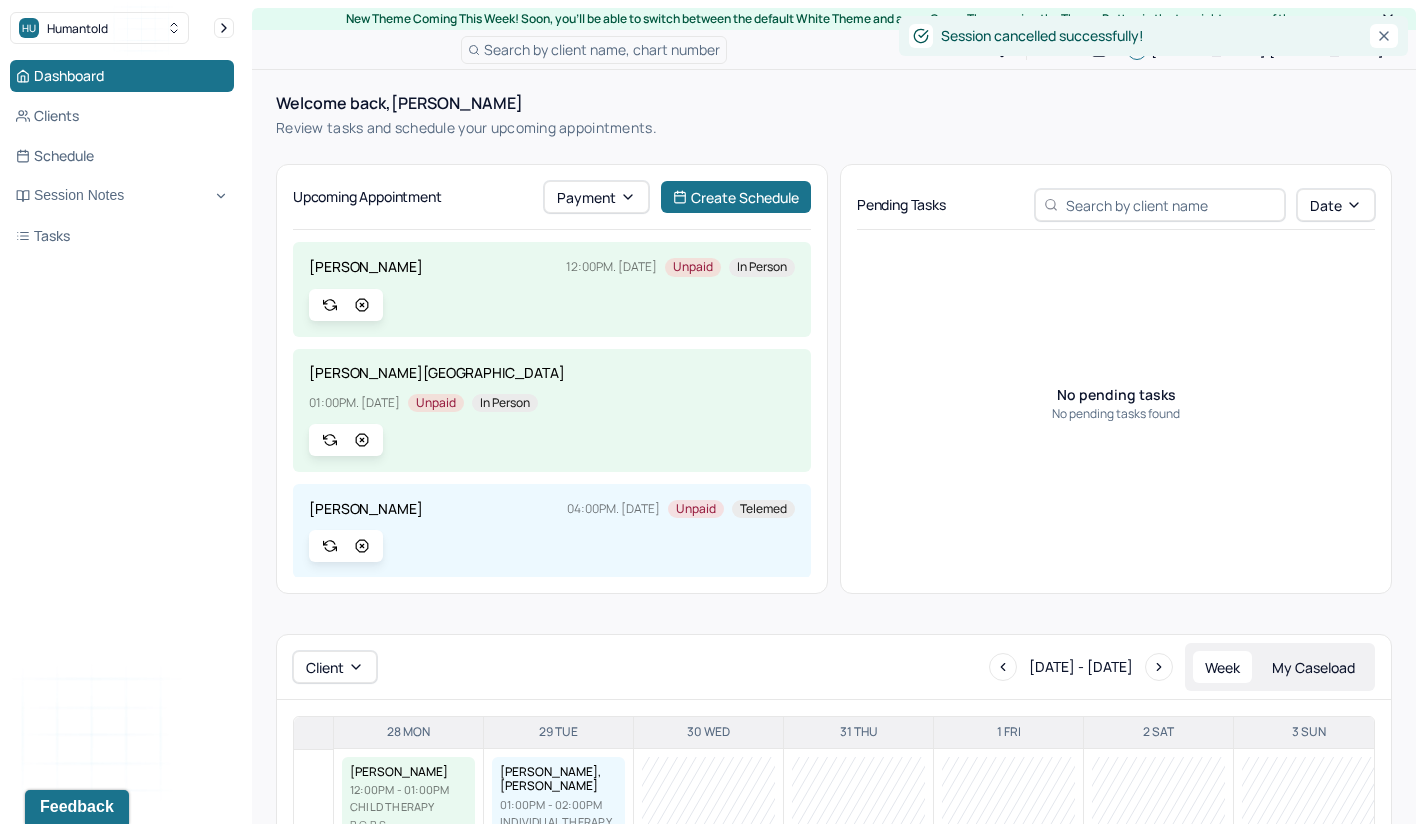 click on "Dashboard Clients Schedule Session Notes Tasks" at bounding box center [122, 156] 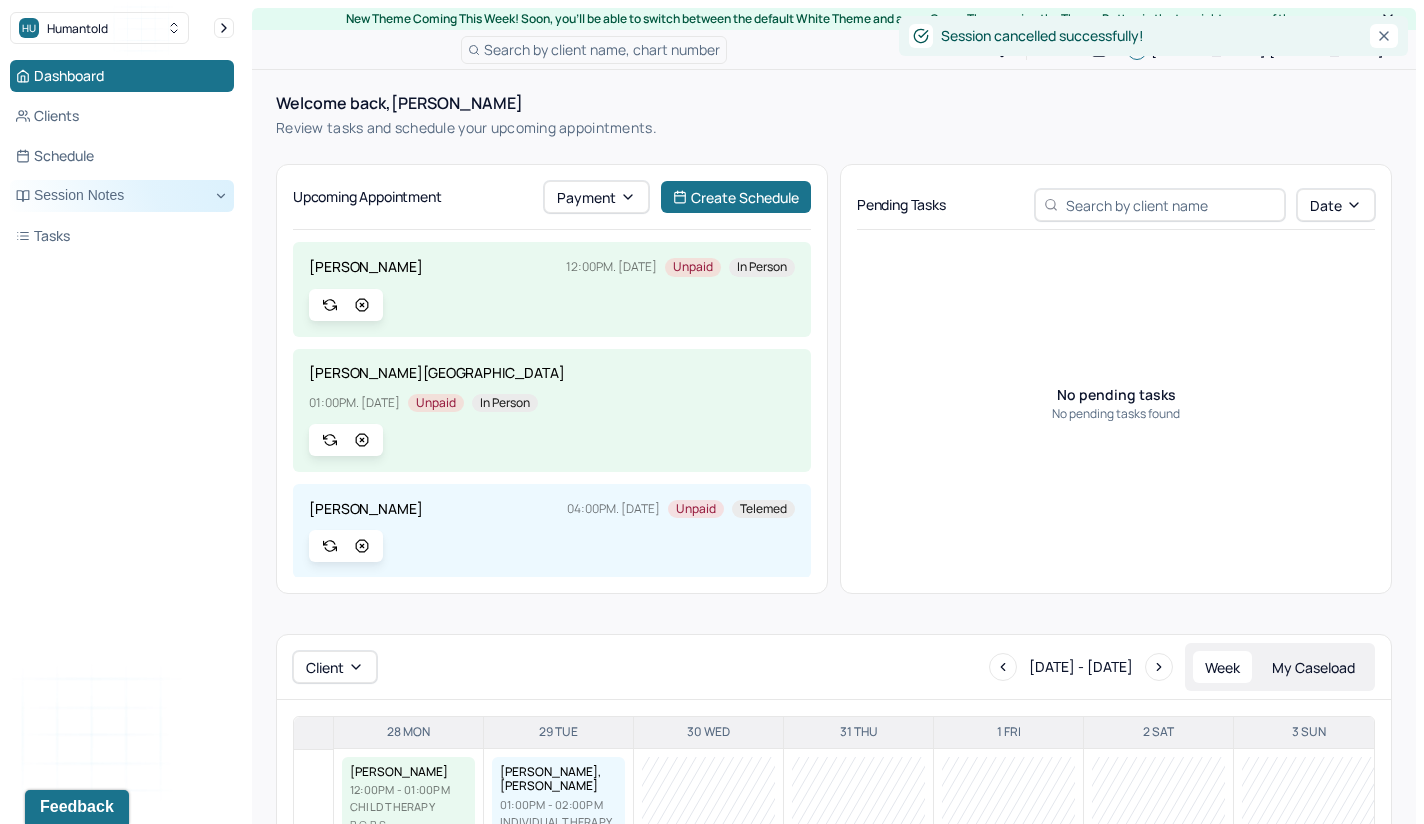 click on "Session Notes" at bounding box center (122, 196) 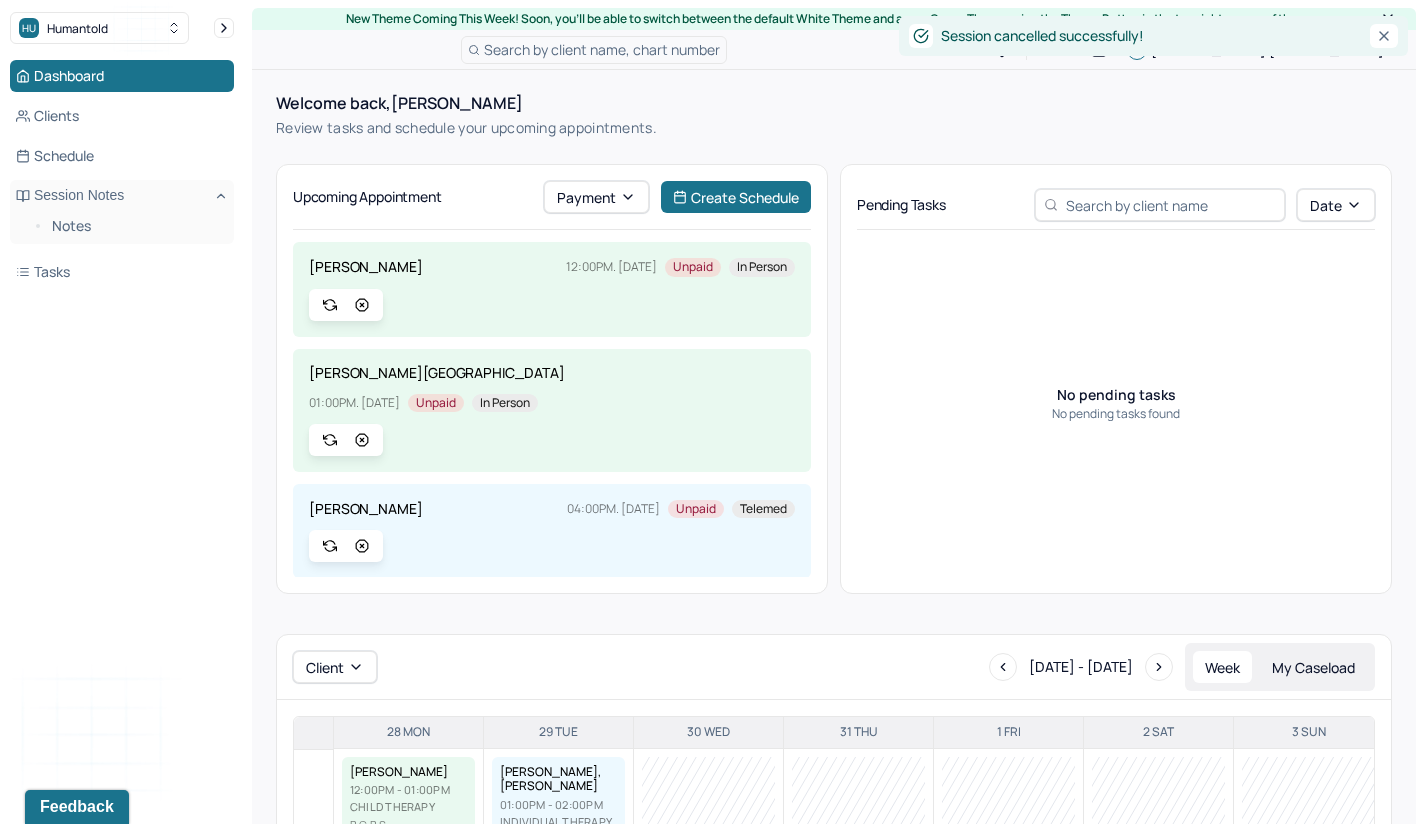 click on "Notes" at bounding box center (122, 228) 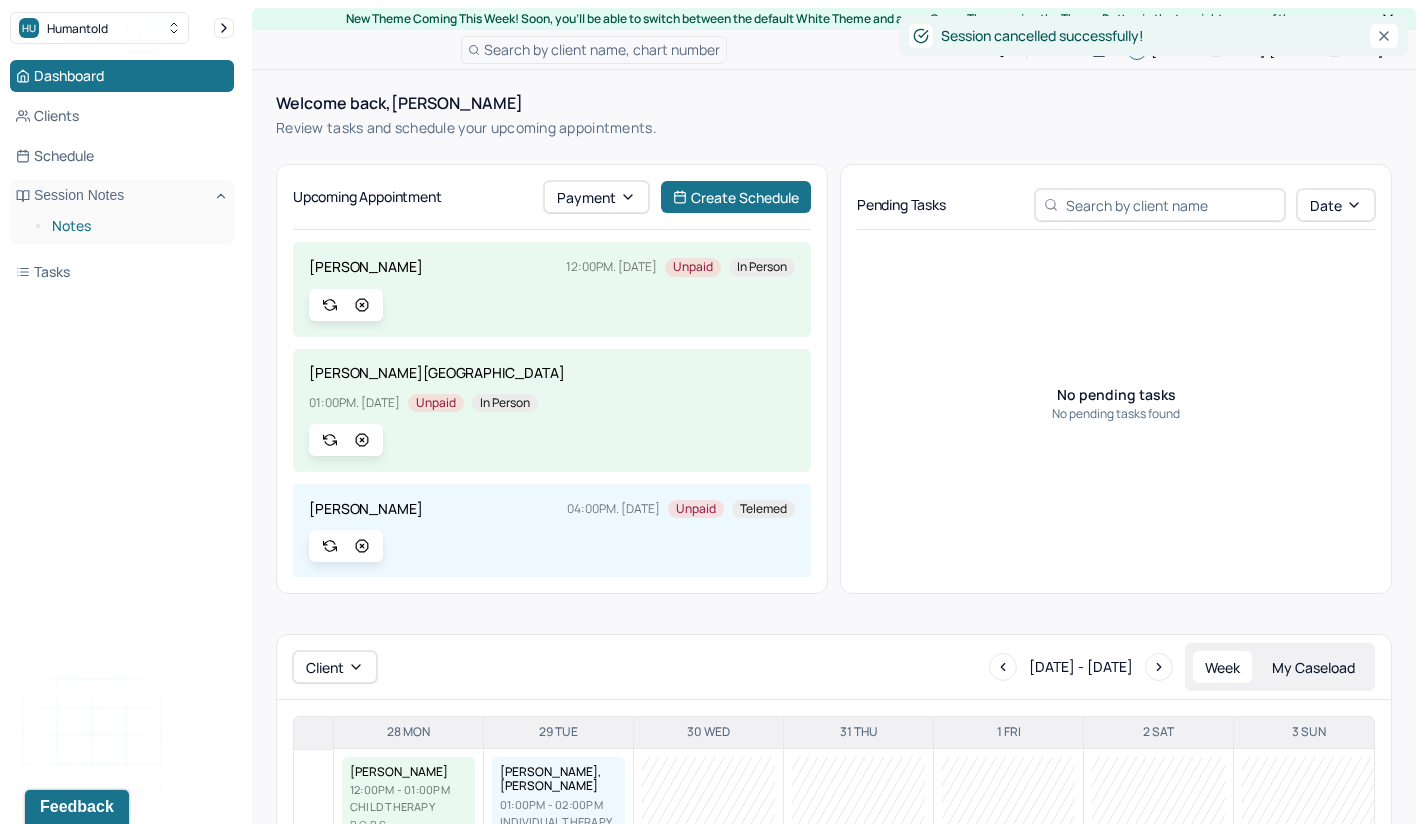 click on "Notes" at bounding box center (135, 226) 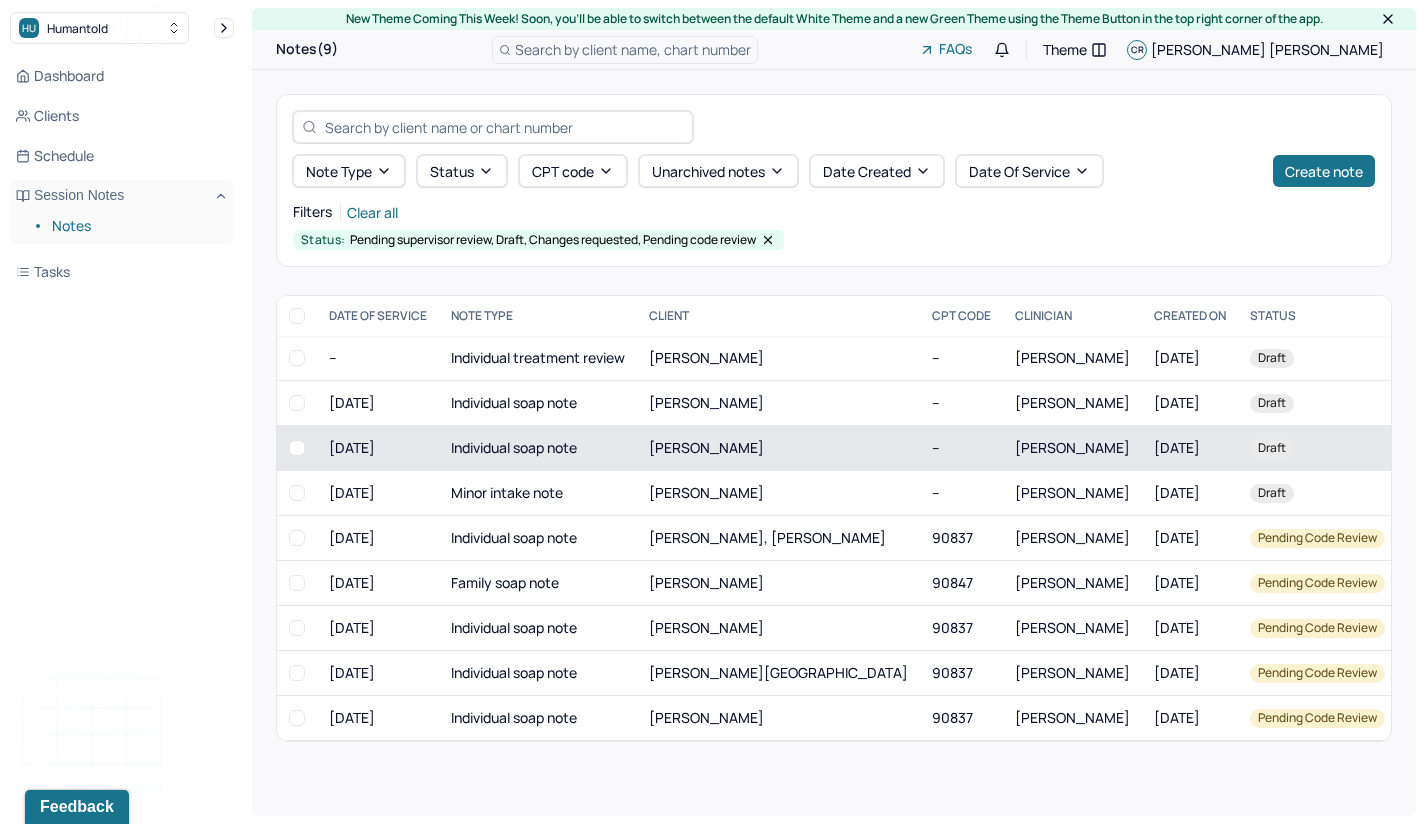 click on "[PERSON_NAME]" at bounding box center [706, 447] 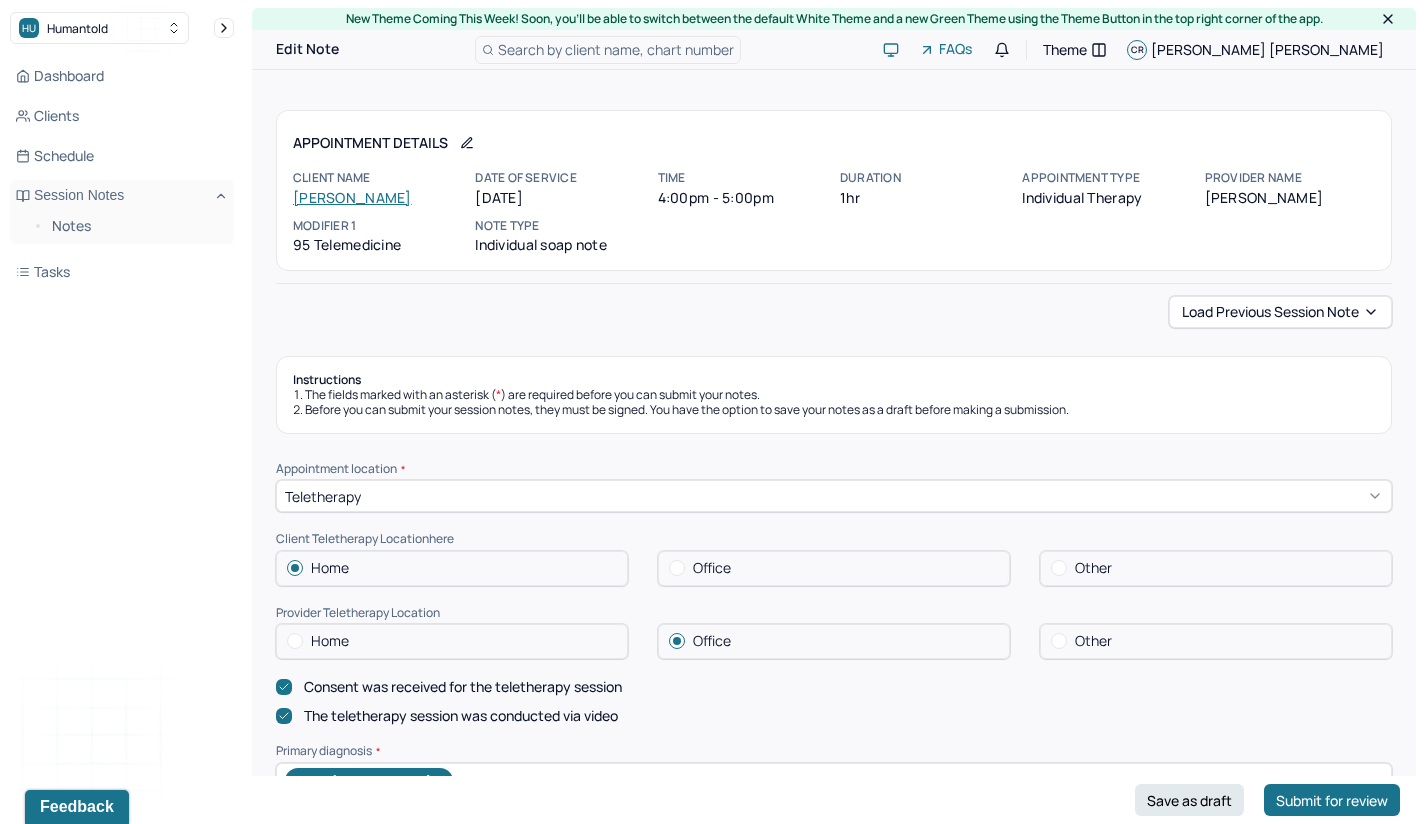 click on "[PERSON_NAME]" at bounding box center [352, 197] 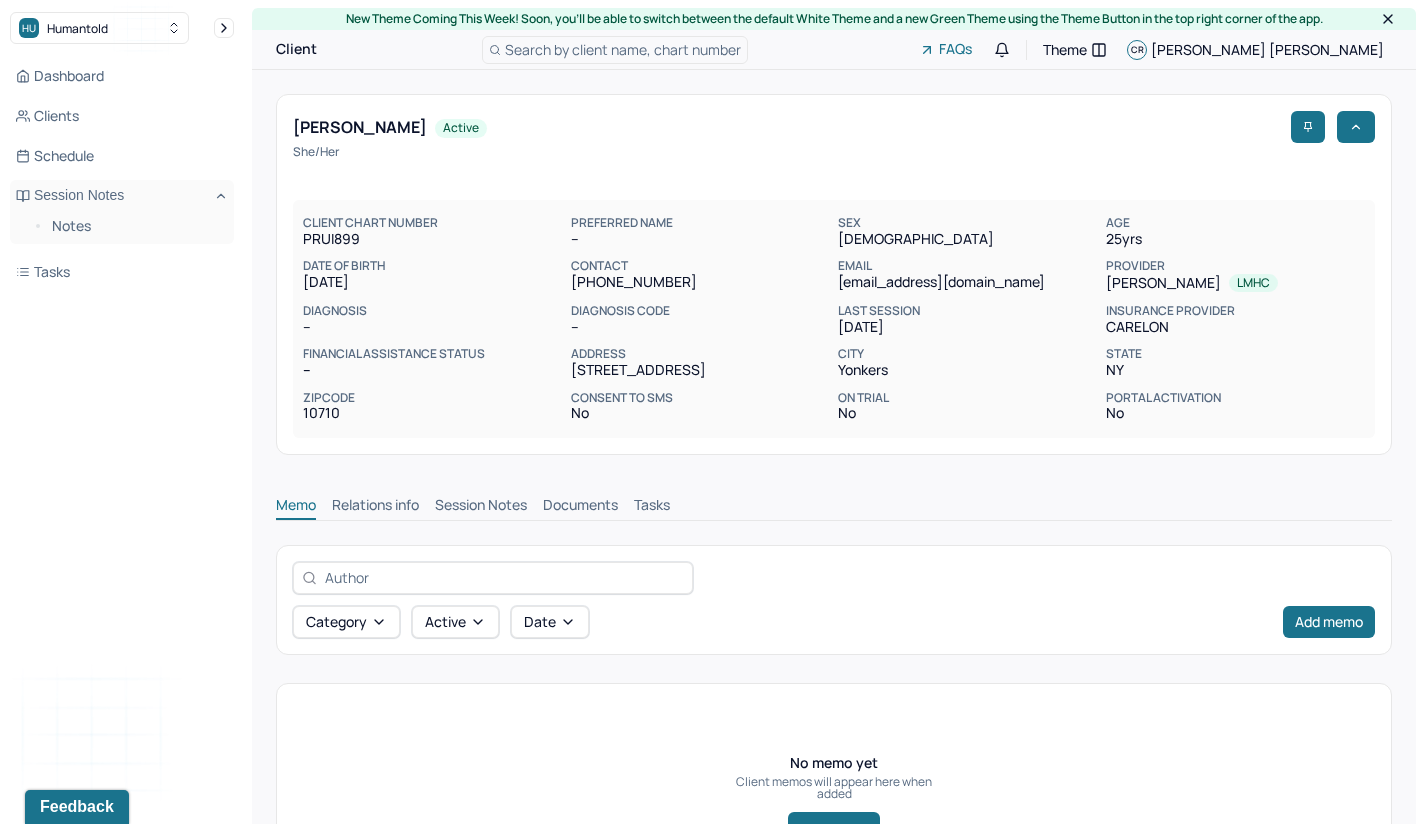 click on "Memo Relations info Session Notes Documents Tasks" at bounding box center (834, 500) 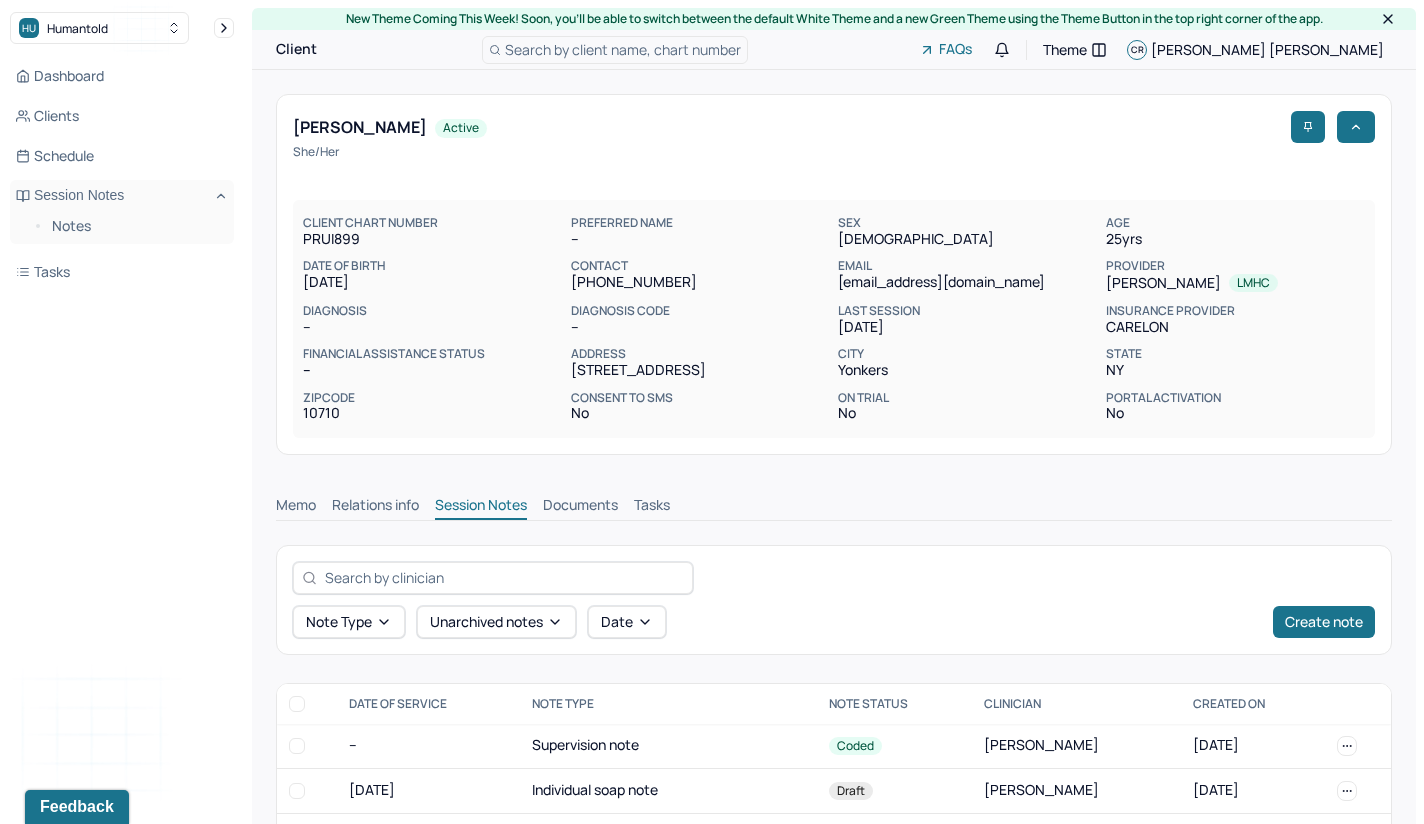 scroll, scrollTop: 541, scrollLeft: 0, axis: vertical 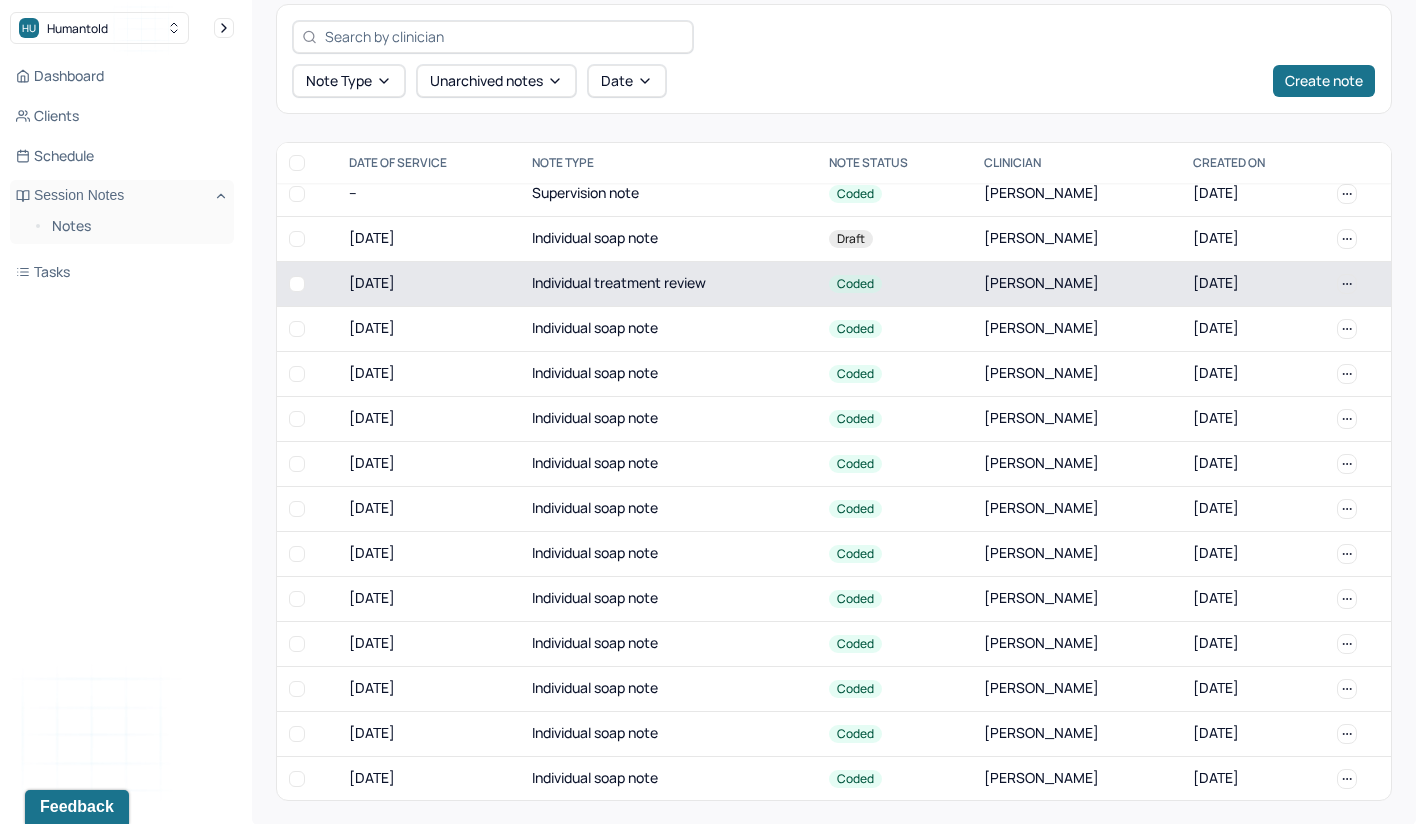 click on "Individual treatment review" at bounding box center [668, 283] 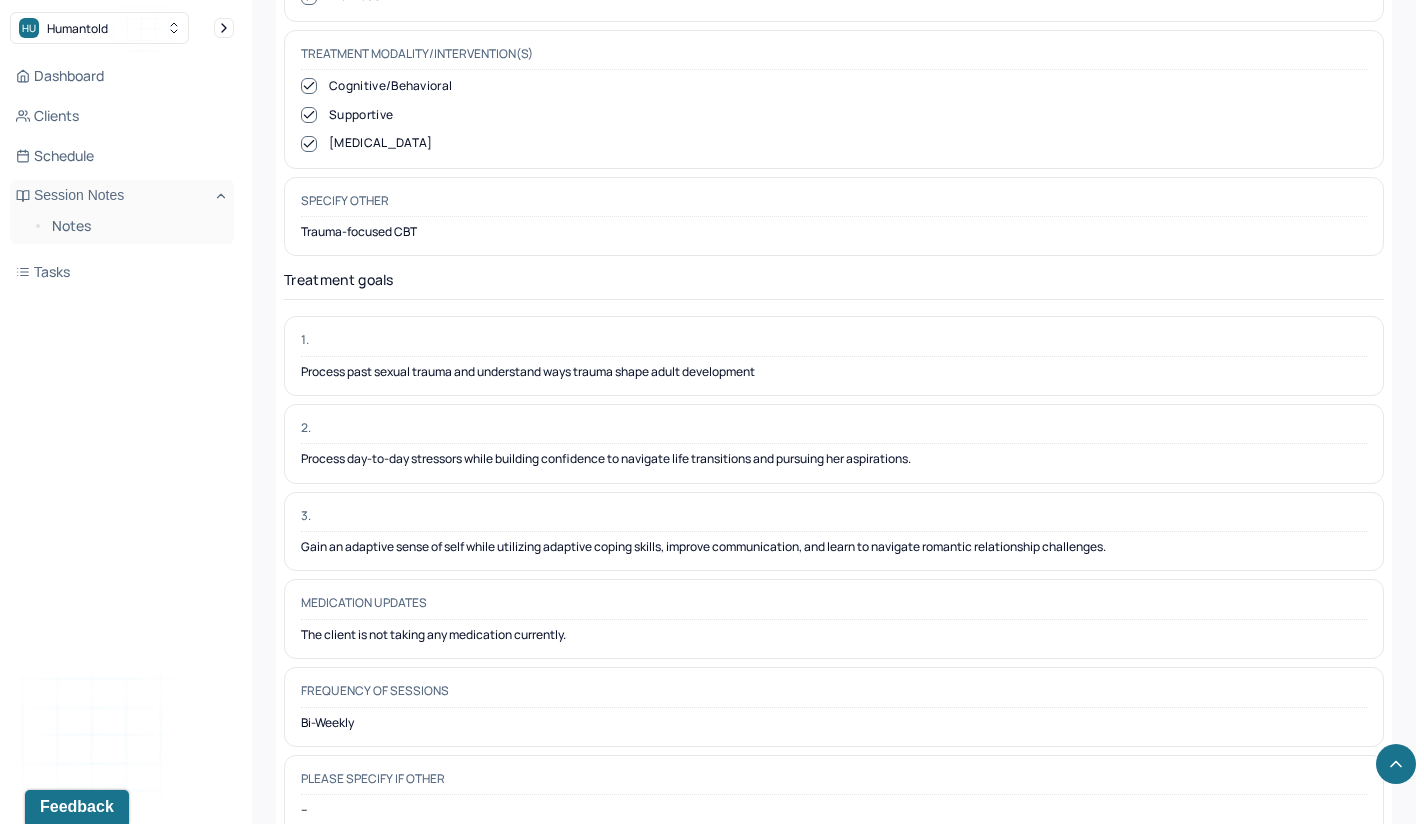 scroll, scrollTop: 5096, scrollLeft: 0, axis: vertical 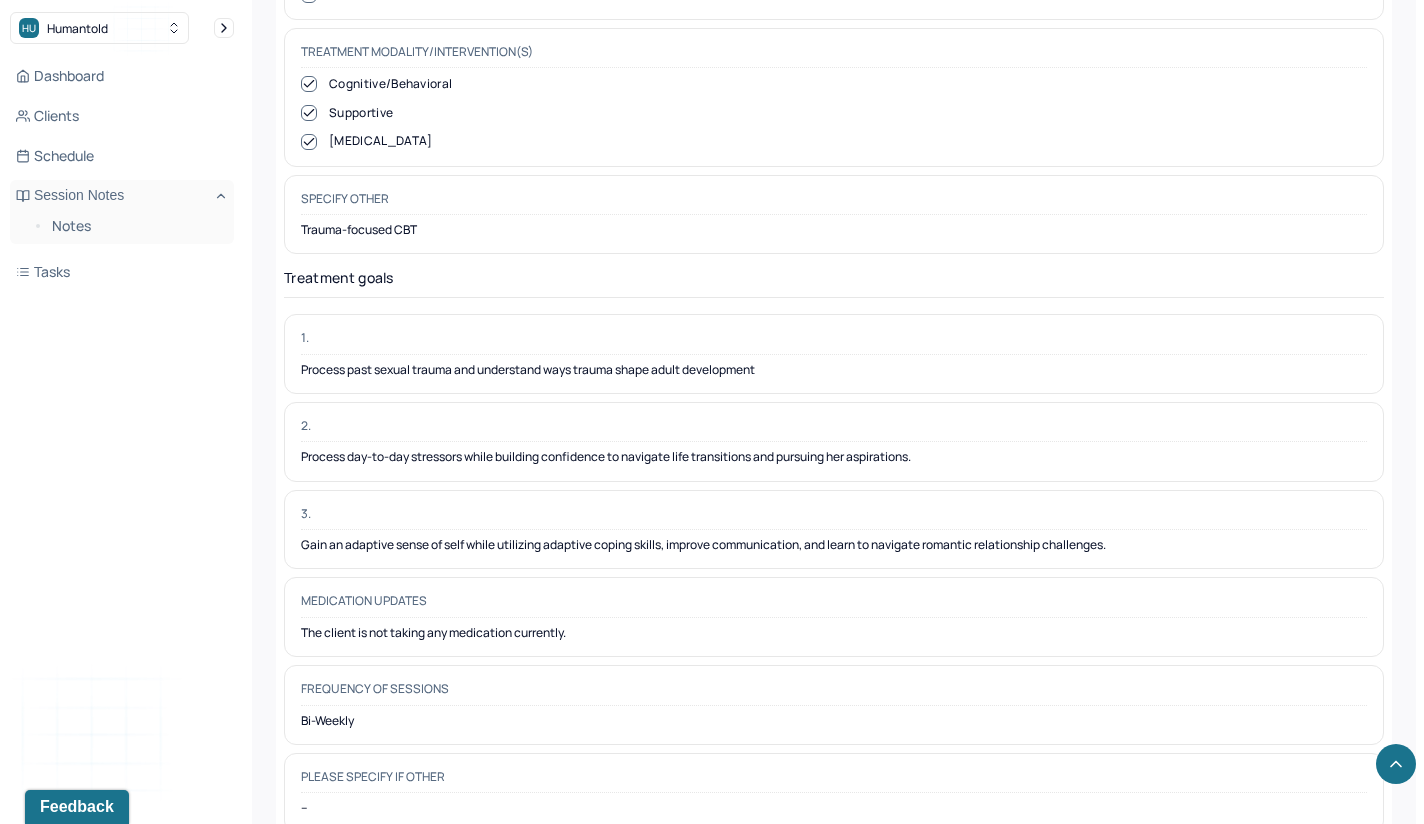 click on "Process past sexual trauma and understand ways trauma shape adult development" at bounding box center (834, 370) 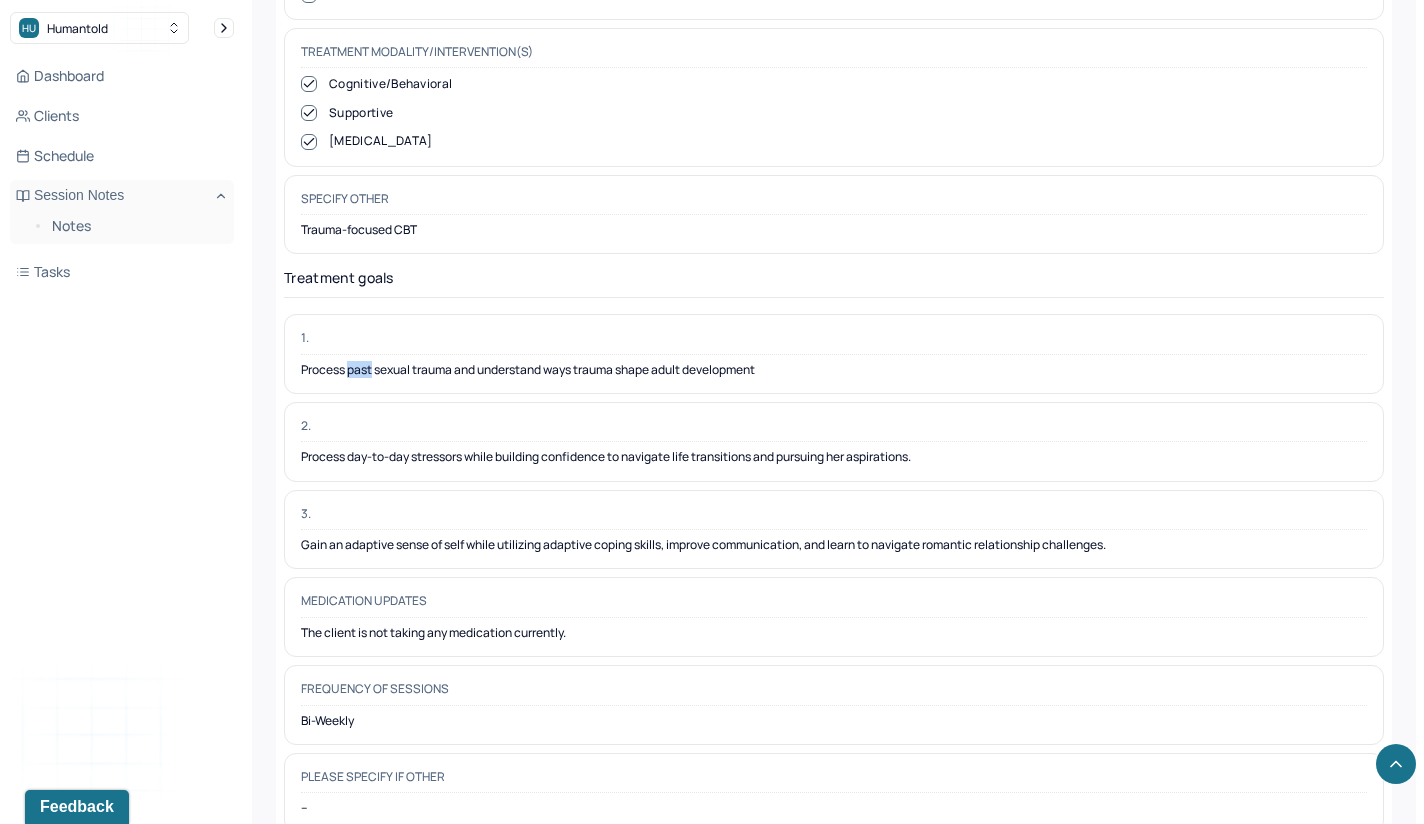 click on "Process past sexual trauma and understand ways trauma shape adult development" at bounding box center [834, 370] 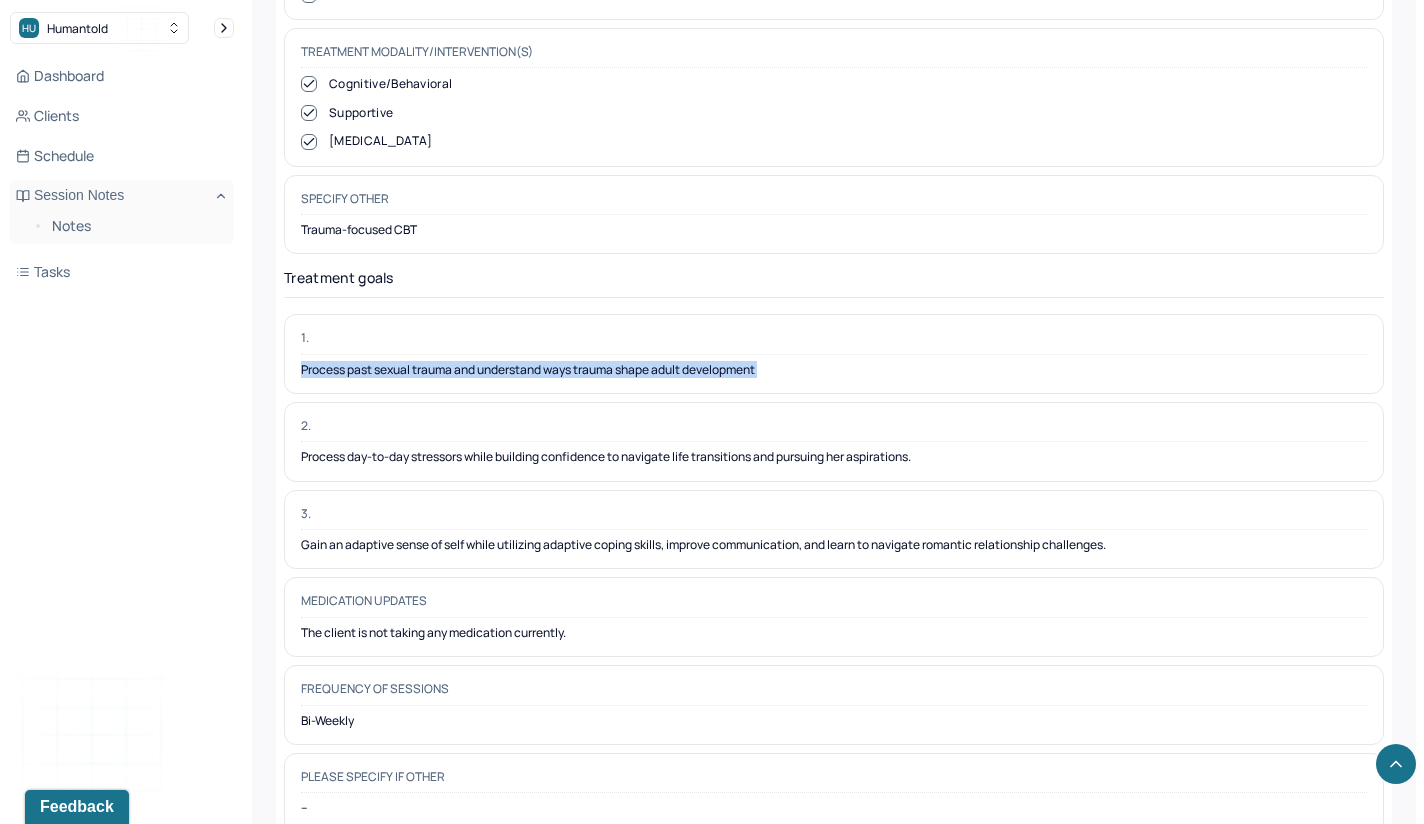 click on "Process past sexual trauma and understand ways trauma shape adult development" at bounding box center [834, 370] 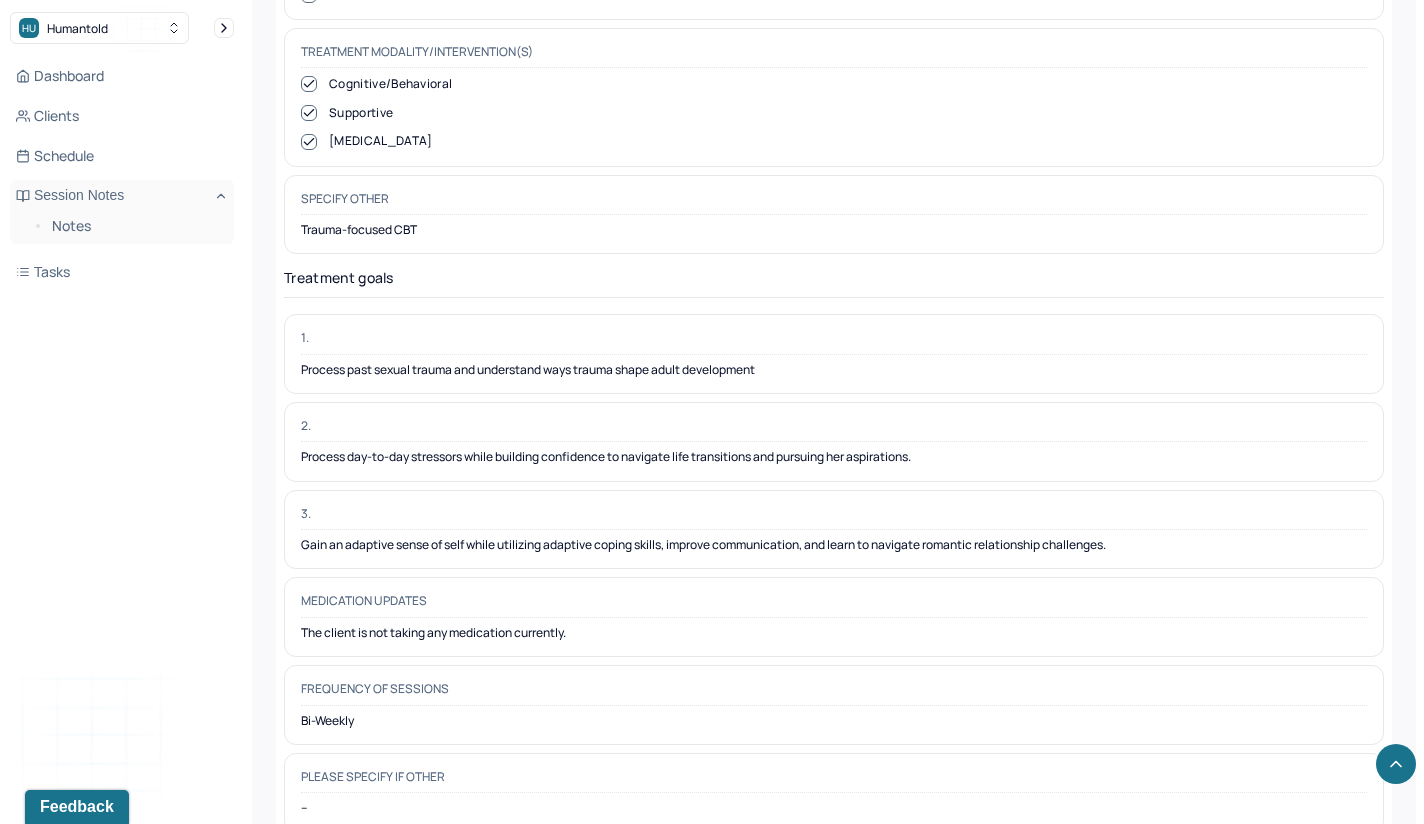 click on "Process day-to-day stressors while building confidence to navigate life transitions and pursuing her aspirations." at bounding box center [834, 457] 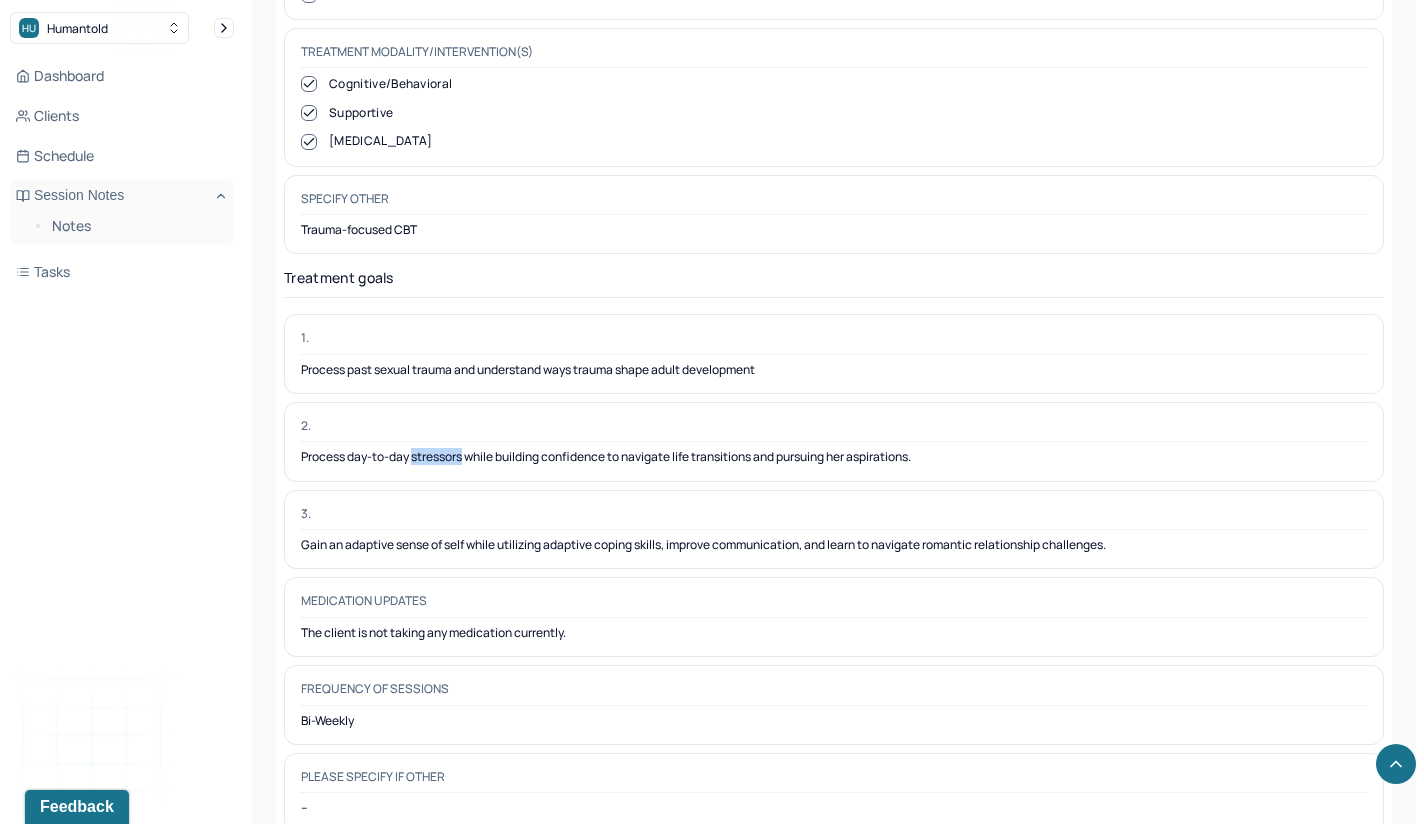 click on "Process day-to-day stressors while building confidence to navigate life transitions and pursuing her aspirations." at bounding box center [834, 457] 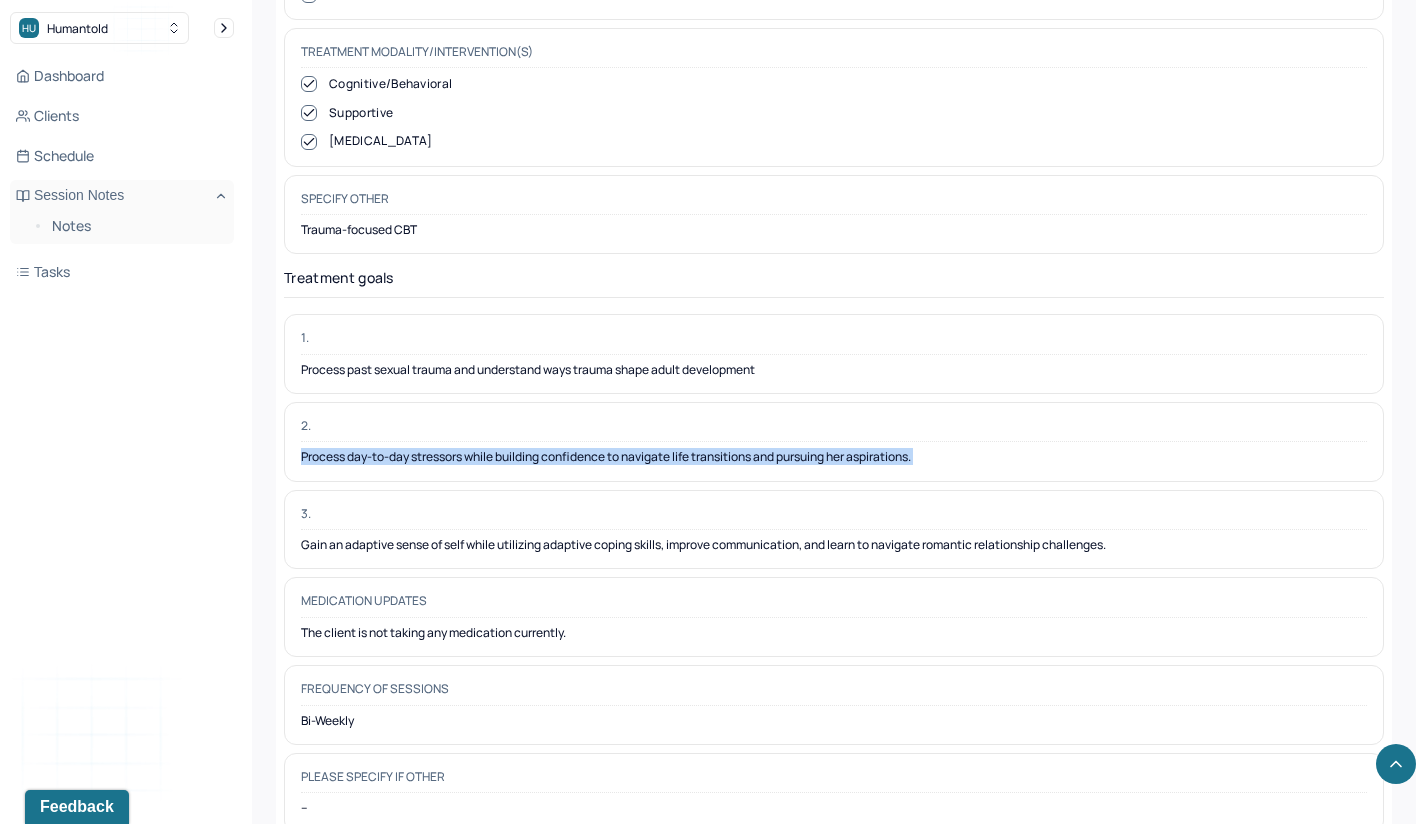 click on "Process day-to-day stressors while building confidence to navigate life transitions and pursuing her aspirations." at bounding box center [834, 457] 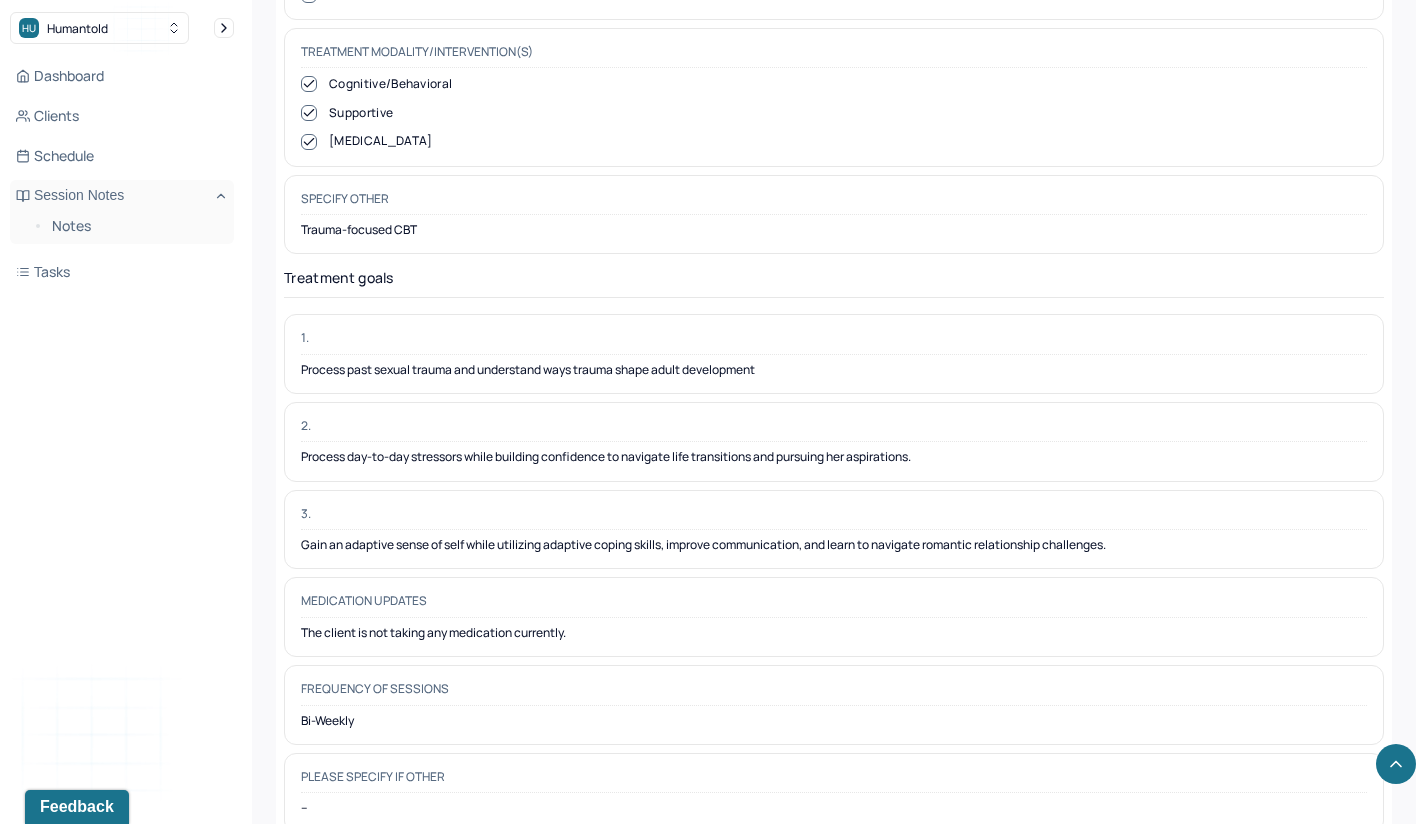 click on "Gain an adaptive sense of self while utilizing adaptive coping skills, improve communication, and learn to navigate romantic relationship challenges." at bounding box center [834, 545] 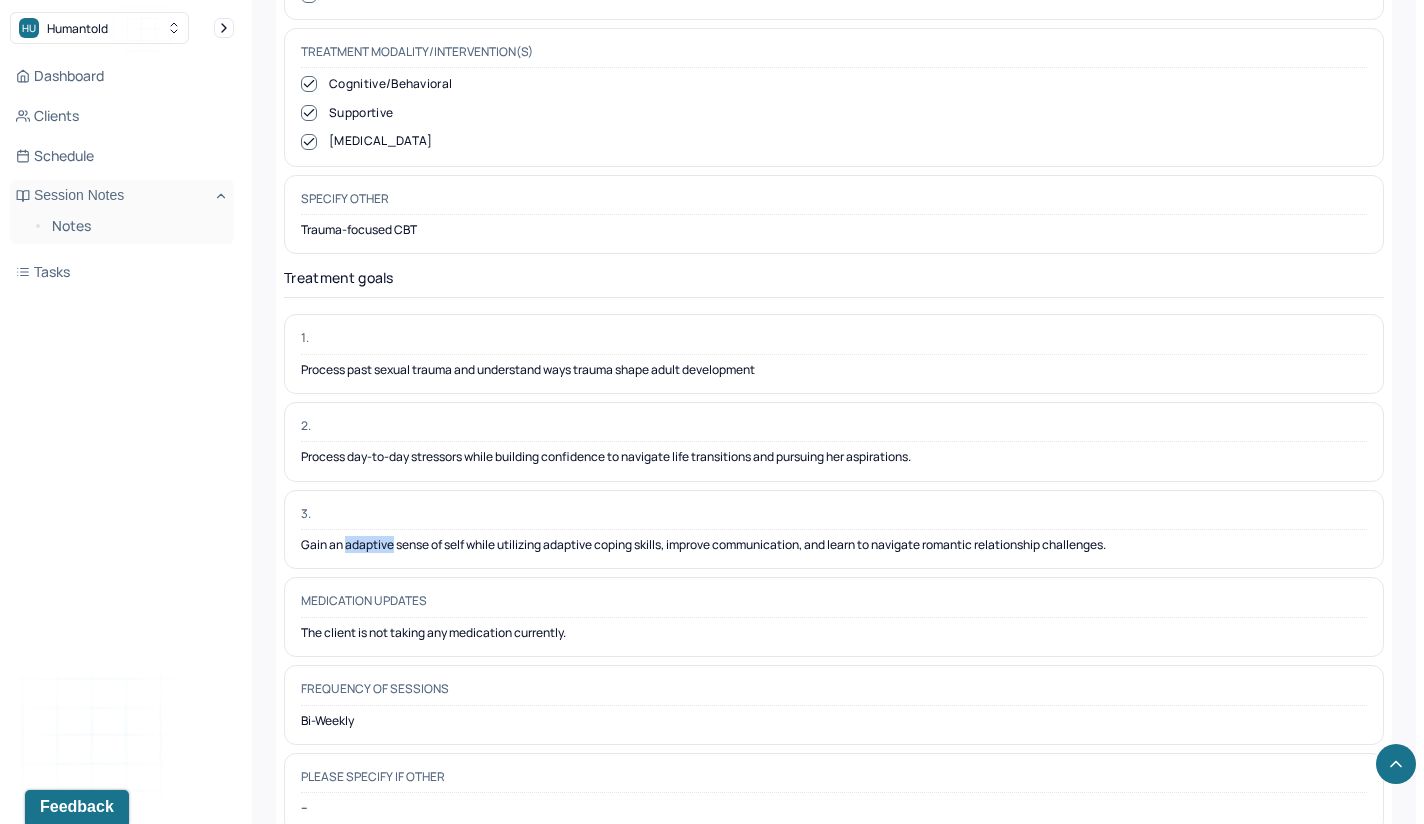 click on "Gain an adaptive sense of self while utilizing adaptive coping skills, improve communication, and learn to navigate romantic relationship challenges." at bounding box center [834, 545] 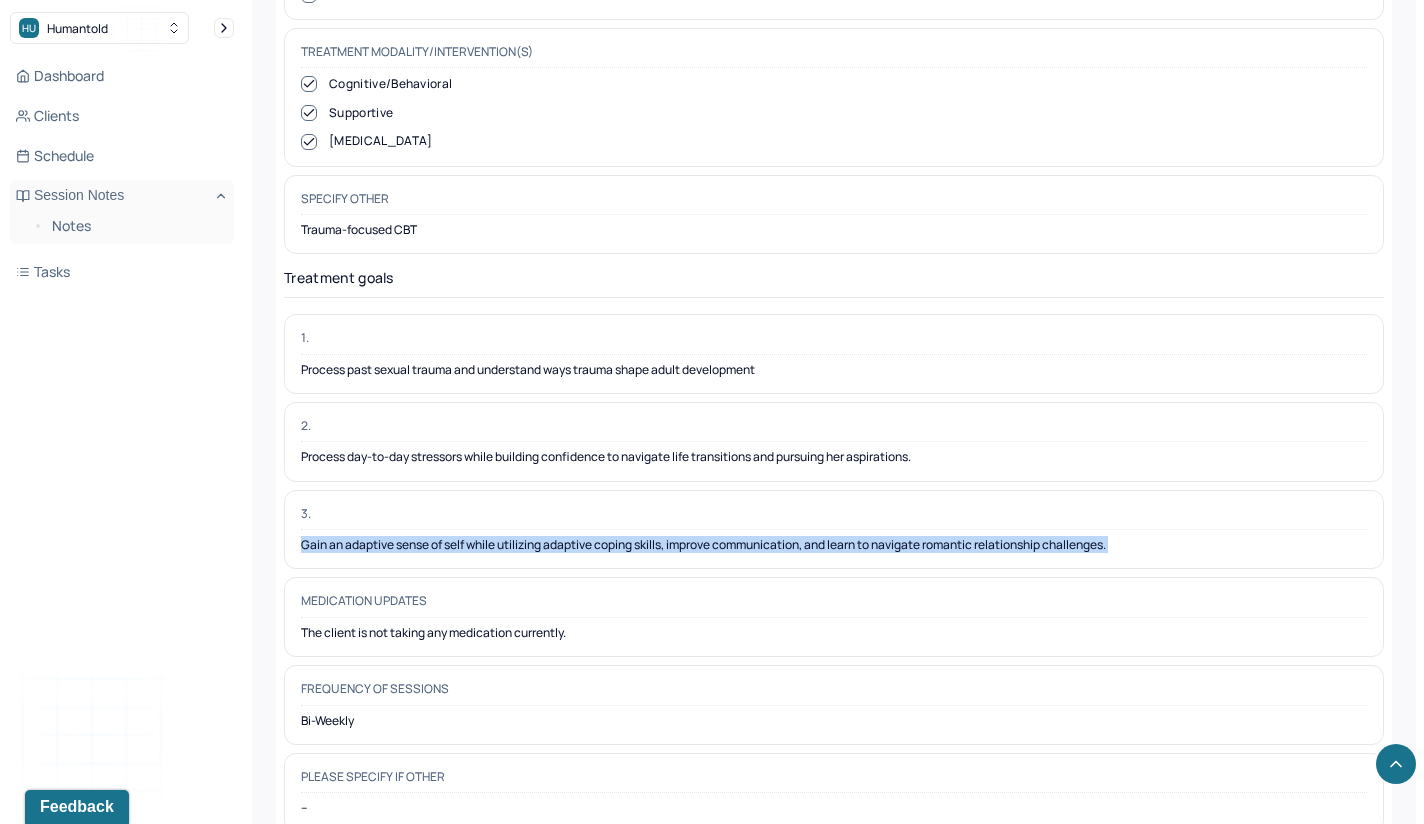 click on "Gain an adaptive sense of self while utilizing adaptive coping skills, improve communication, and learn to navigate romantic relationship challenges." at bounding box center (834, 545) 